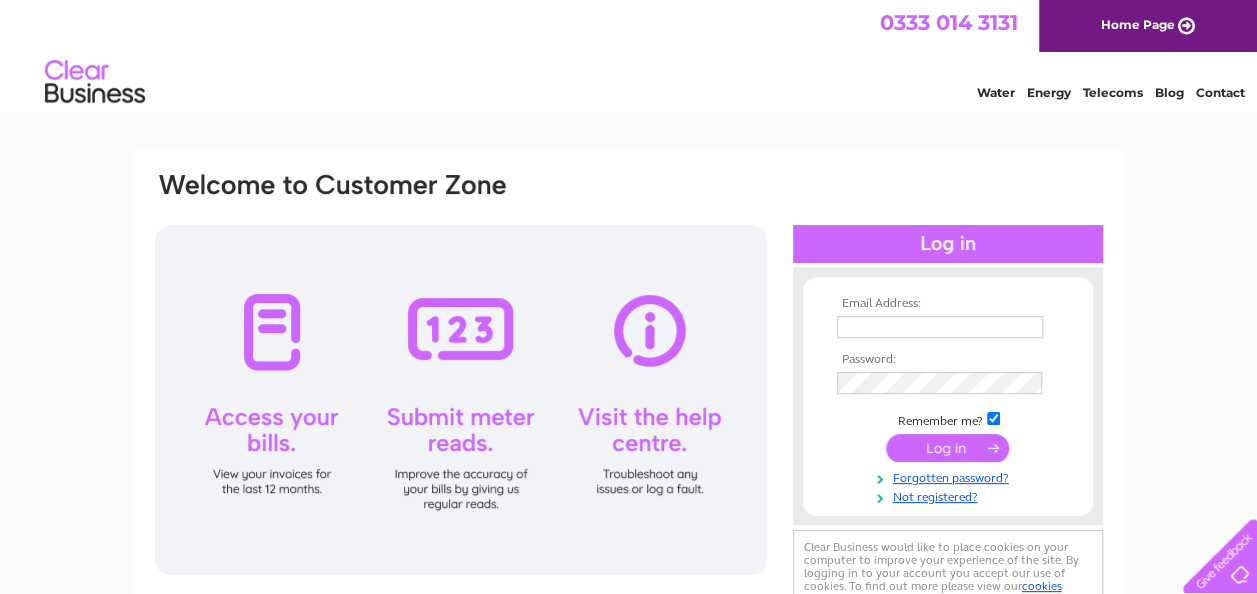 scroll, scrollTop: 0, scrollLeft: 0, axis: both 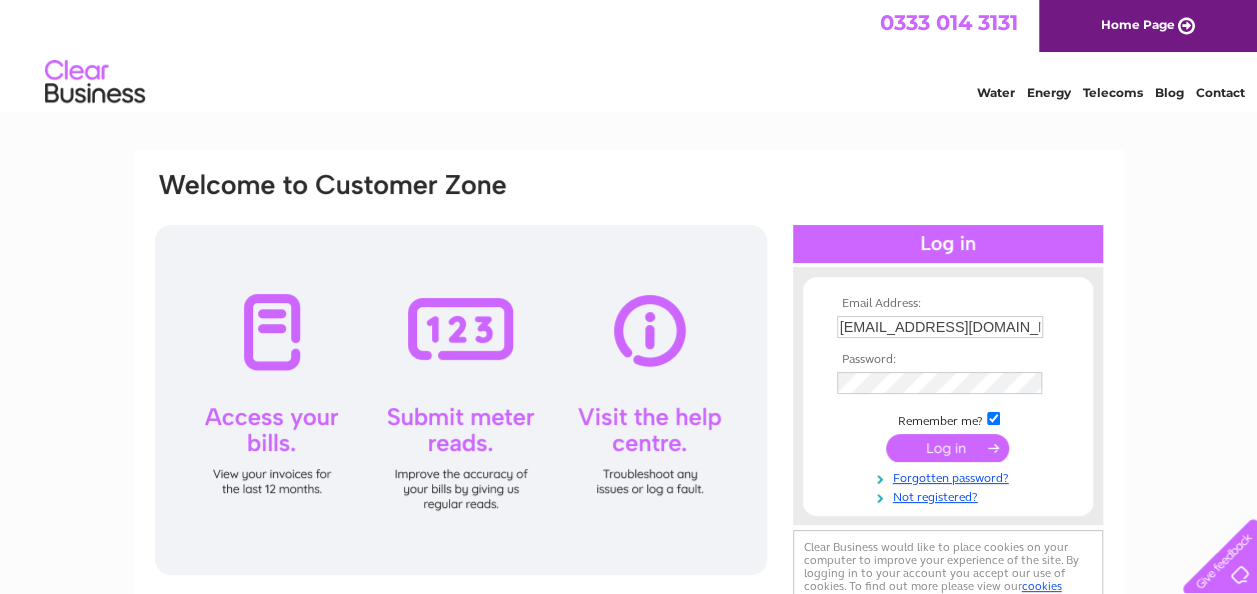 click at bounding box center [947, 448] 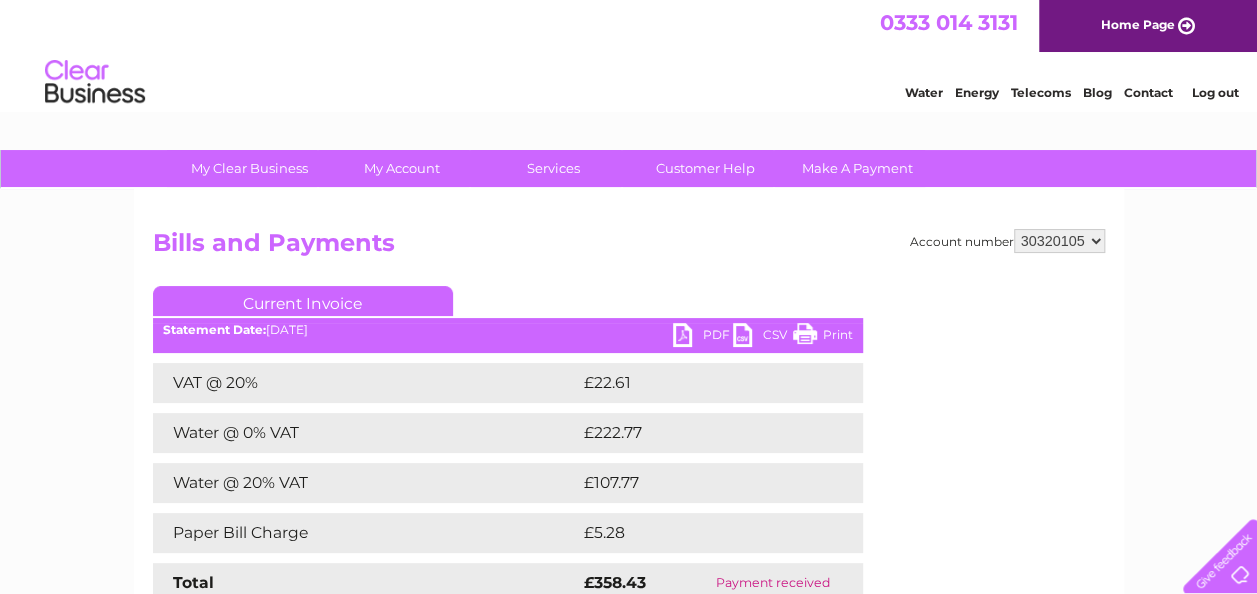 scroll, scrollTop: 0, scrollLeft: 0, axis: both 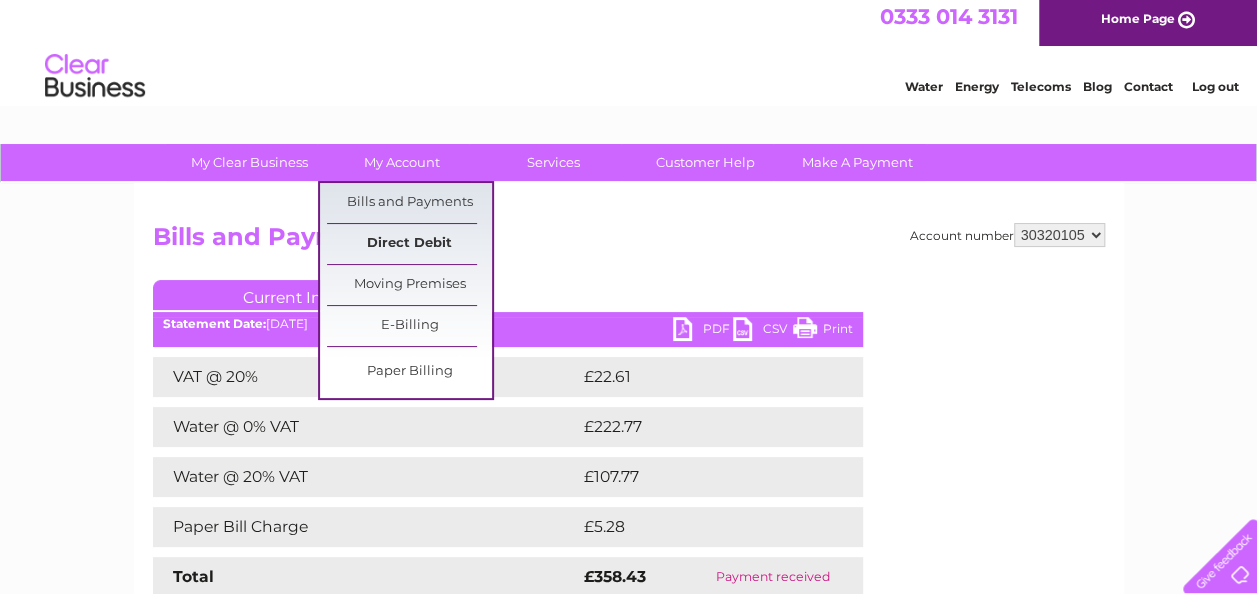 click on "Direct Debit" at bounding box center [409, 244] 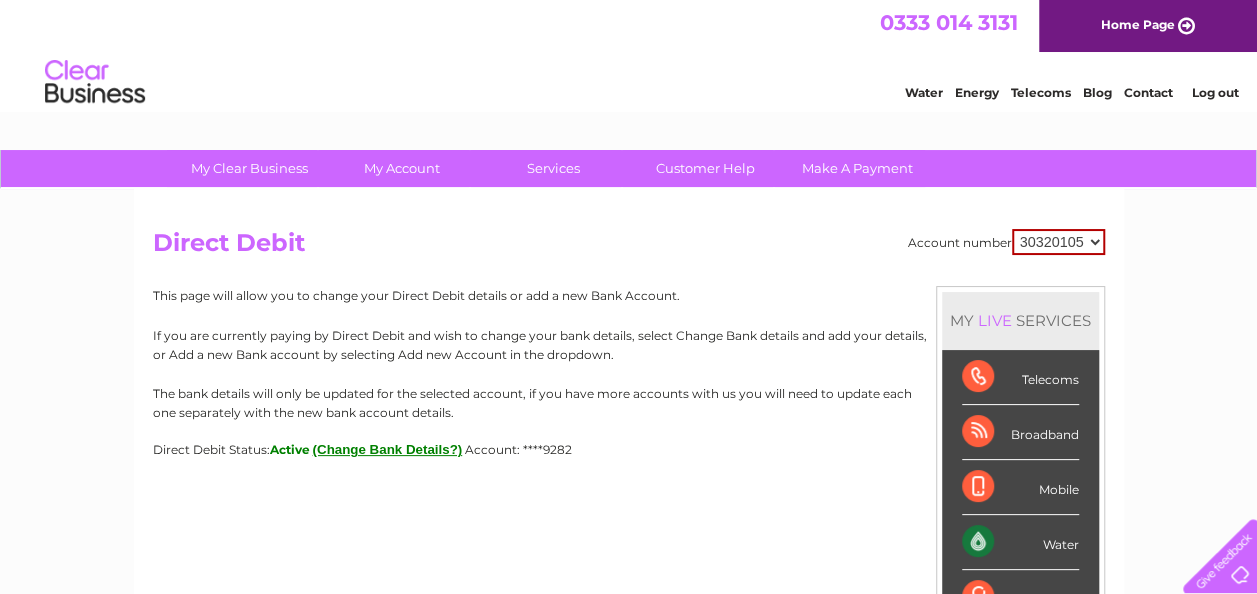 scroll, scrollTop: 0, scrollLeft: 0, axis: both 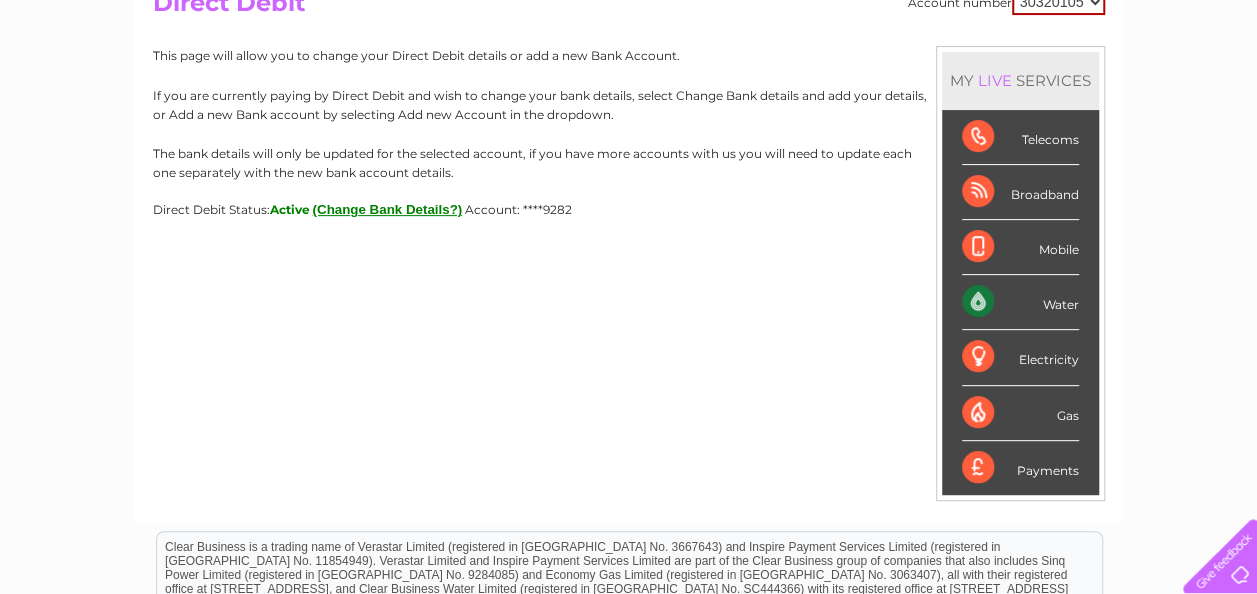 click on "Water" at bounding box center (1020, 302) 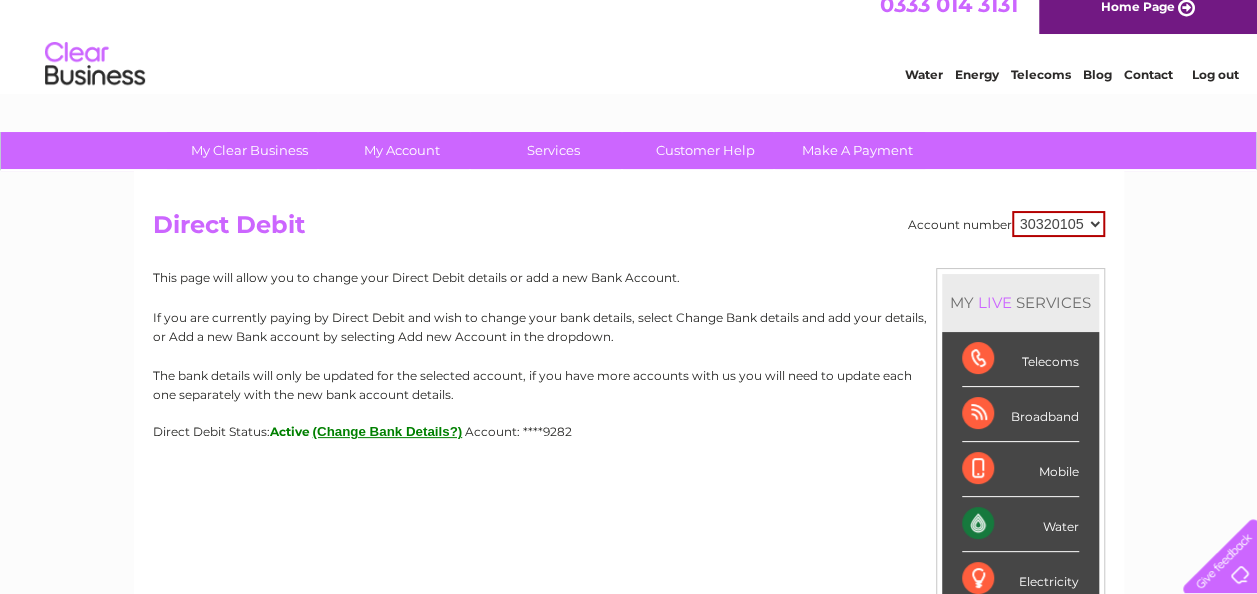 scroll, scrollTop: 0, scrollLeft: 0, axis: both 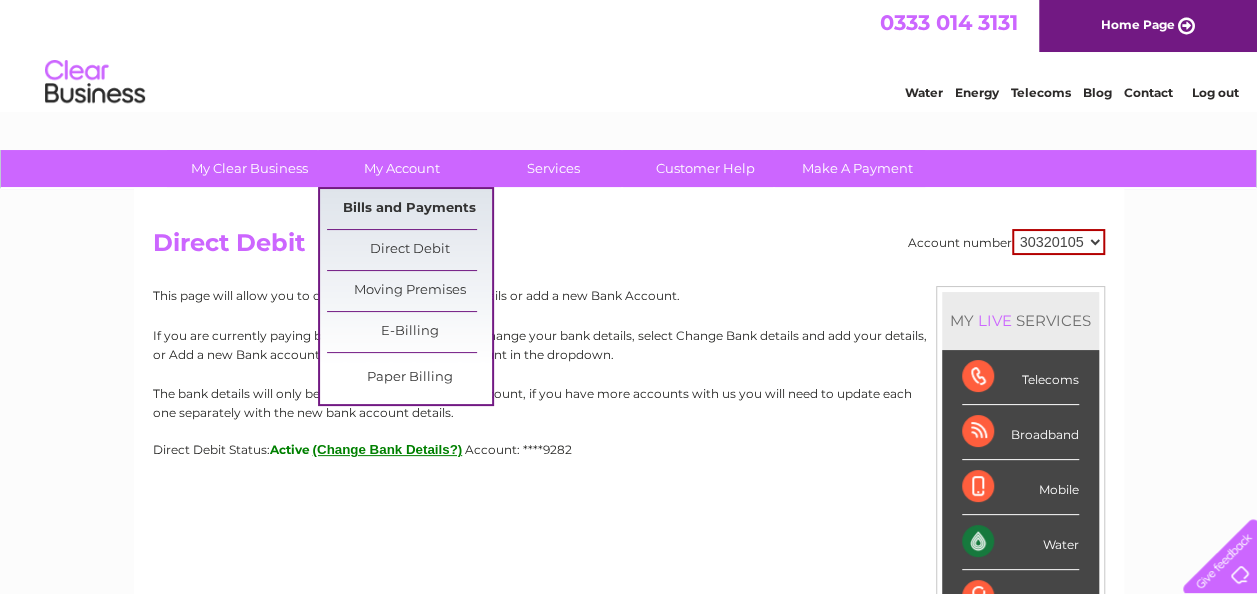 click on "Bills and Payments" at bounding box center (409, 209) 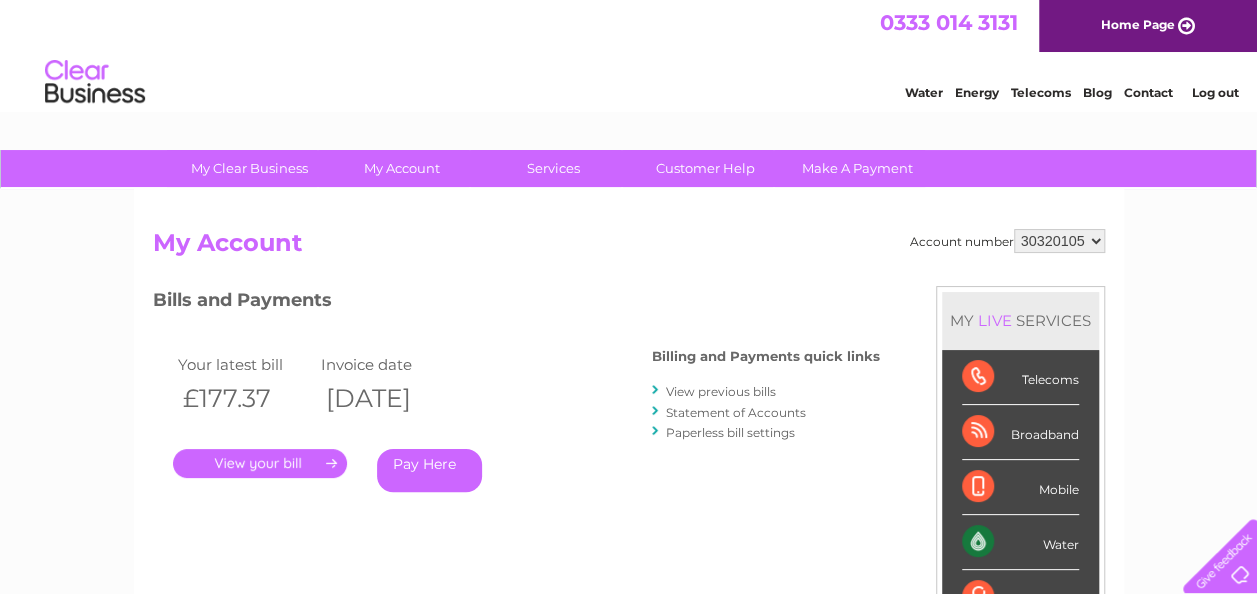 scroll, scrollTop: 0, scrollLeft: 0, axis: both 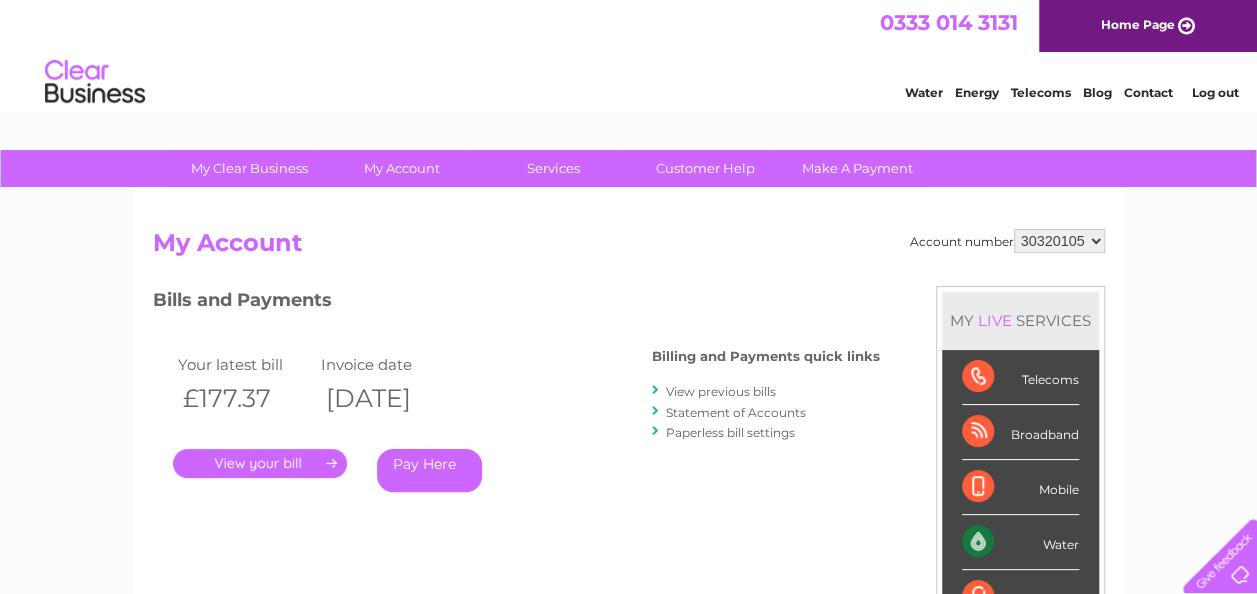 click on "." at bounding box center [260, 463] 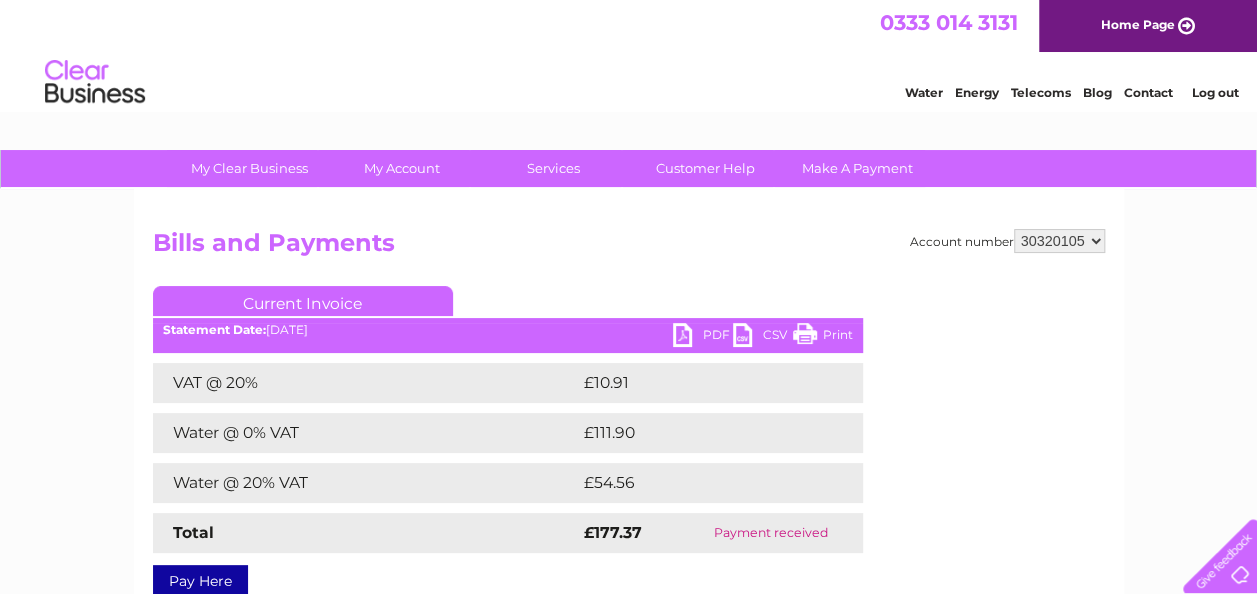 scroll, scrollTop: 0, scrollLeft: 0, axis: both 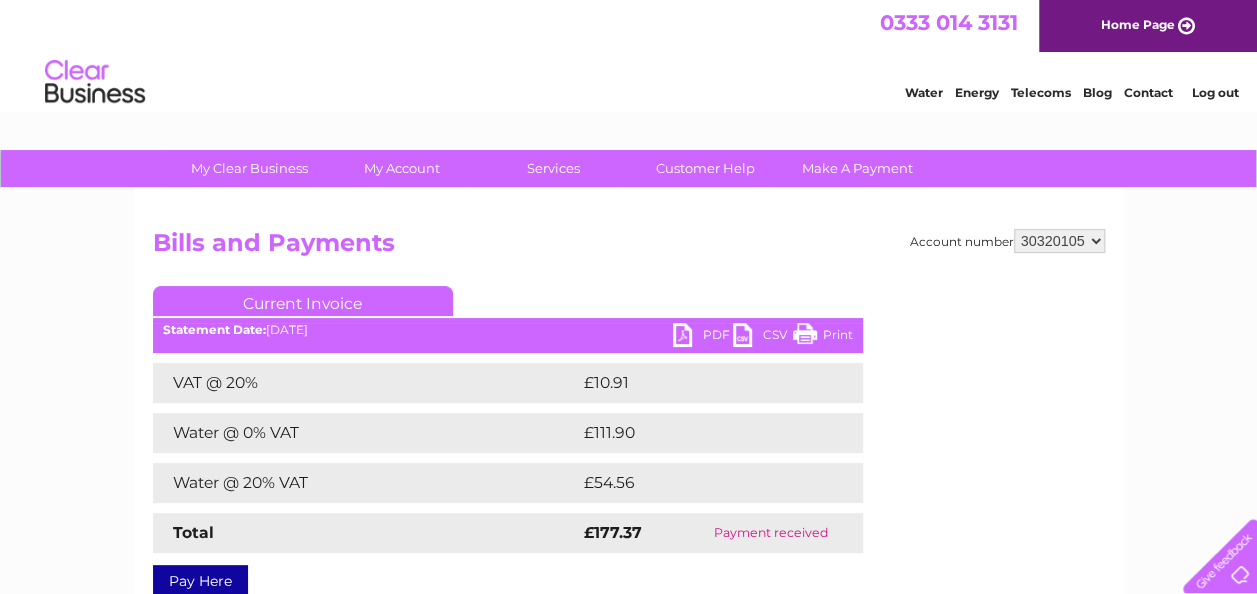 click on "Account number    30320105
Bills and Payments
Current Invoice
PDF
CSV
Print
Total" at bounding box center [629, 409] 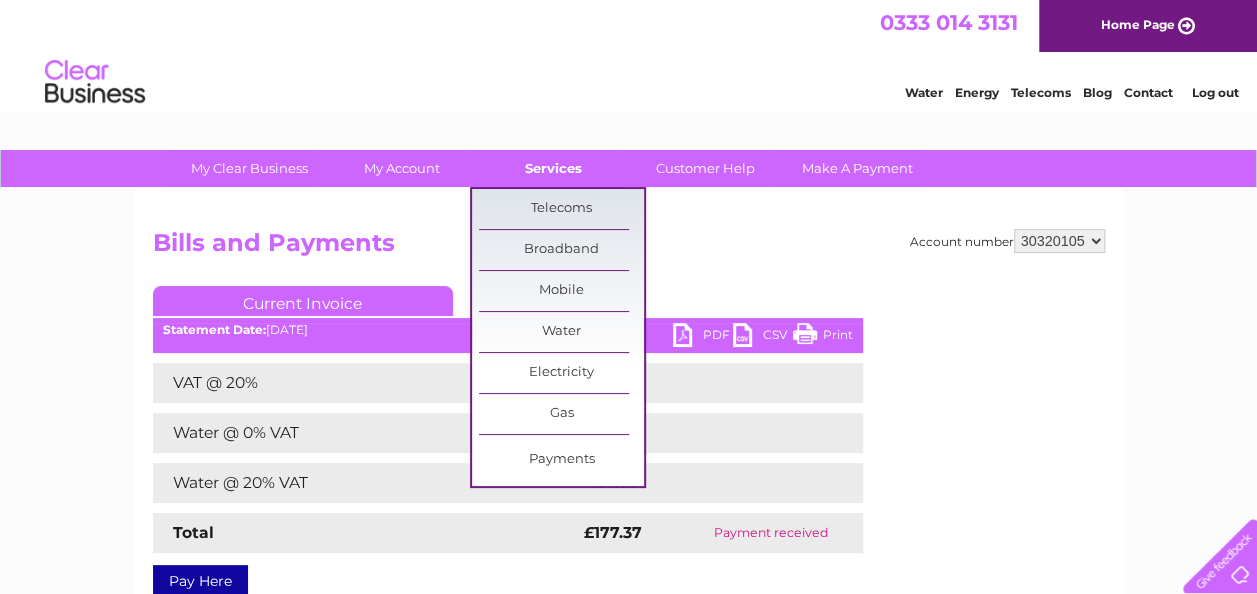click on "Services" at bounding box center [553, 168] 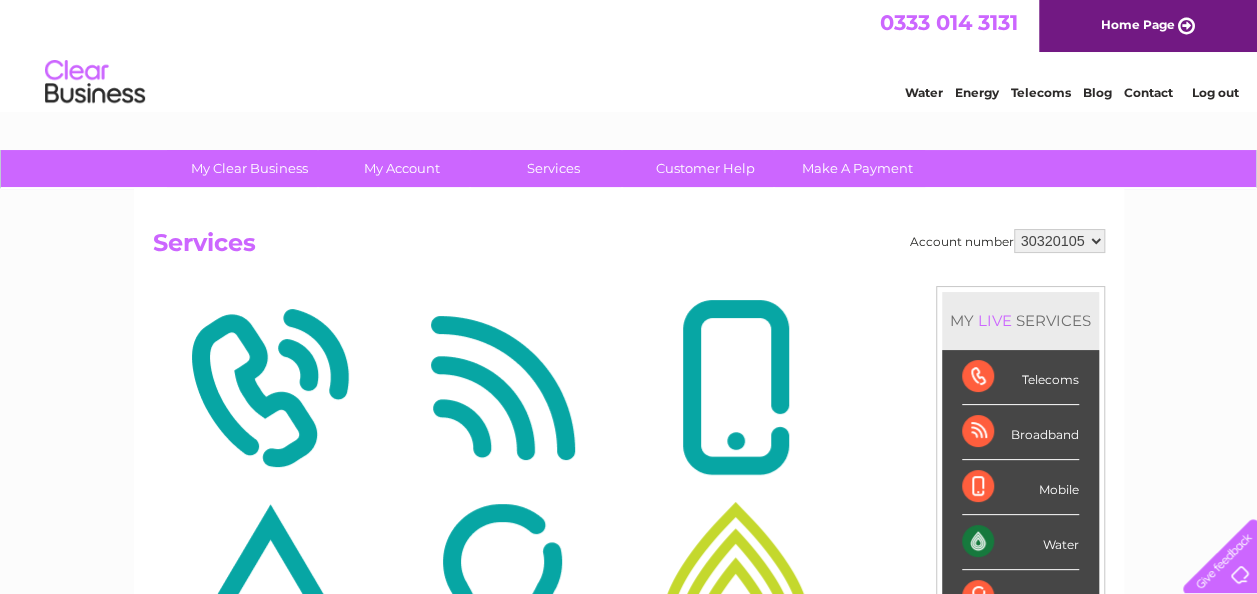 scroll, scrollTop: 0, scrollLeft: 0, axis: both 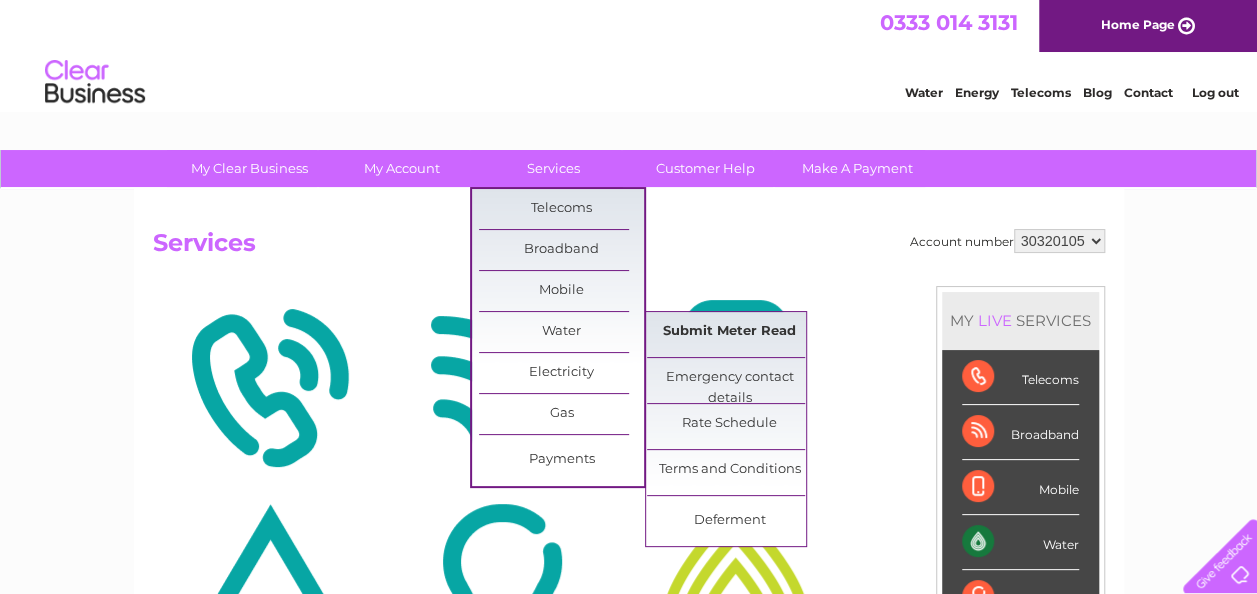 click on "Submit Meter Read" at bounding box center [729, 332] 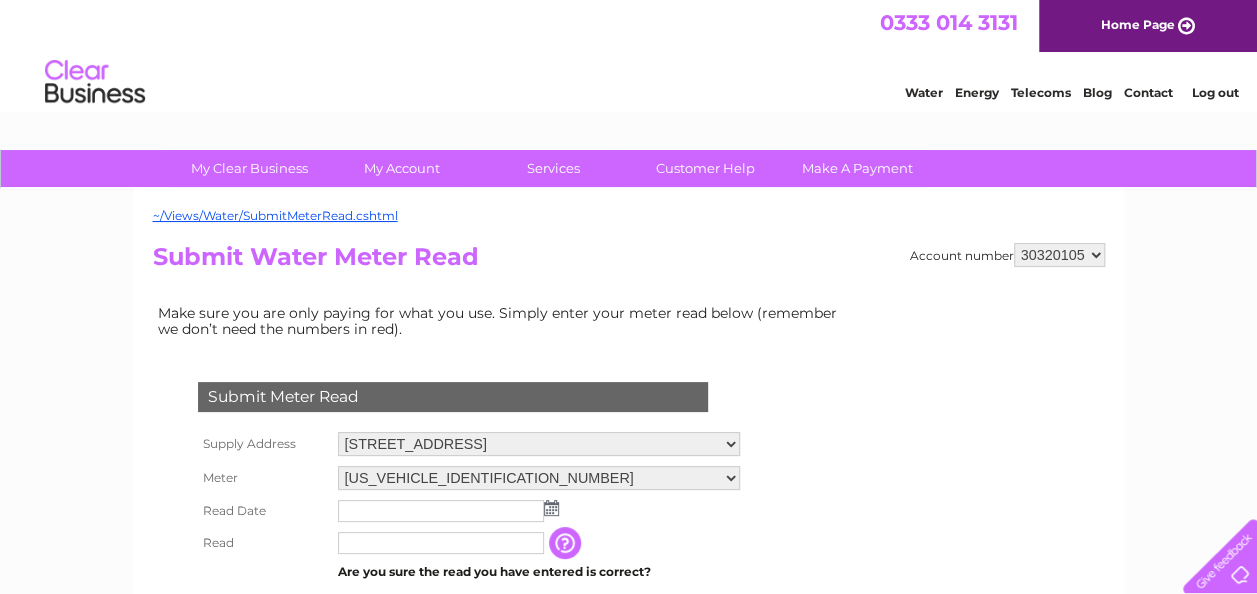 scroll, scrollTop: 0, scrollLeft: 0, axis: both 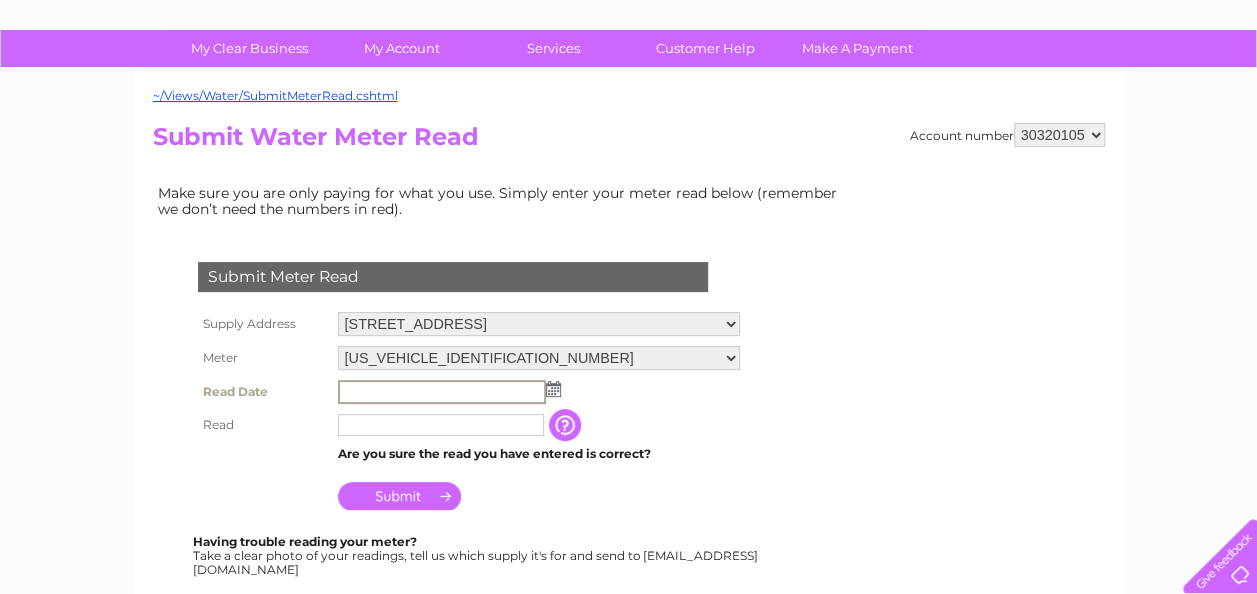 click at bounding box center (442, 392) 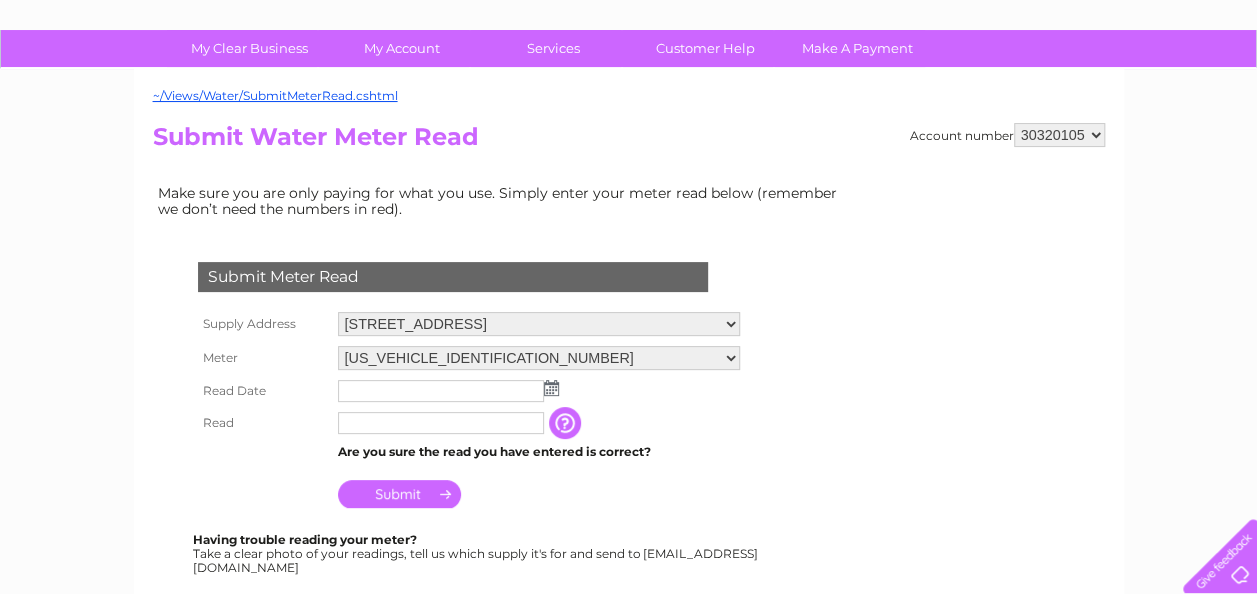 click at bounding box center (551, 388) 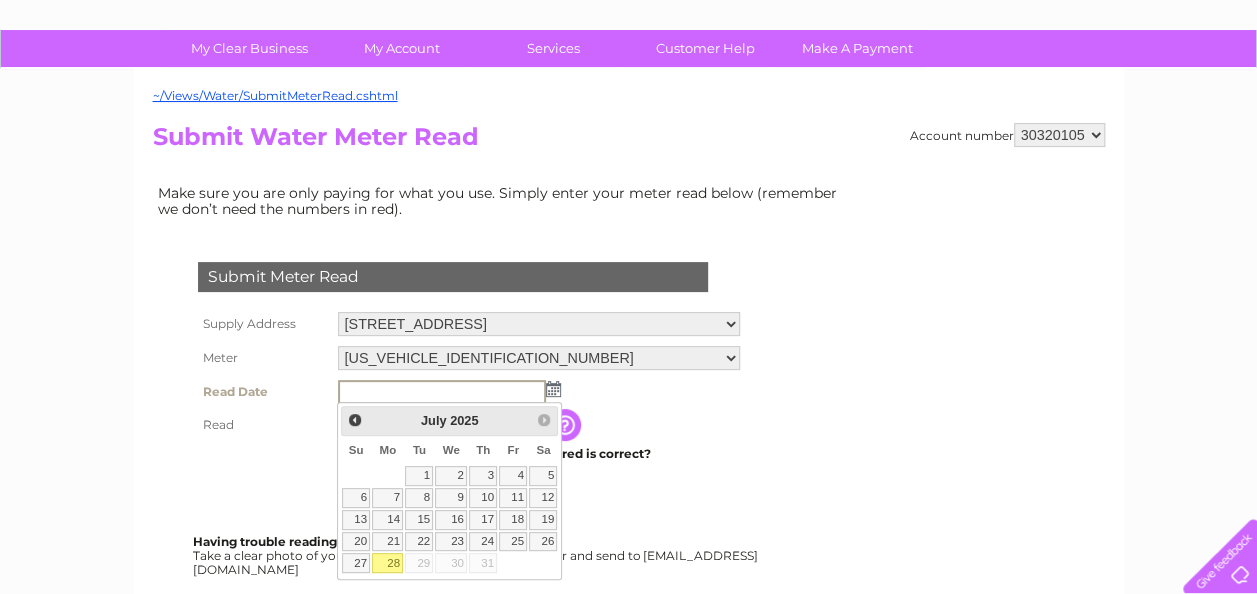 click on "28" at bounding box center (387, 563) 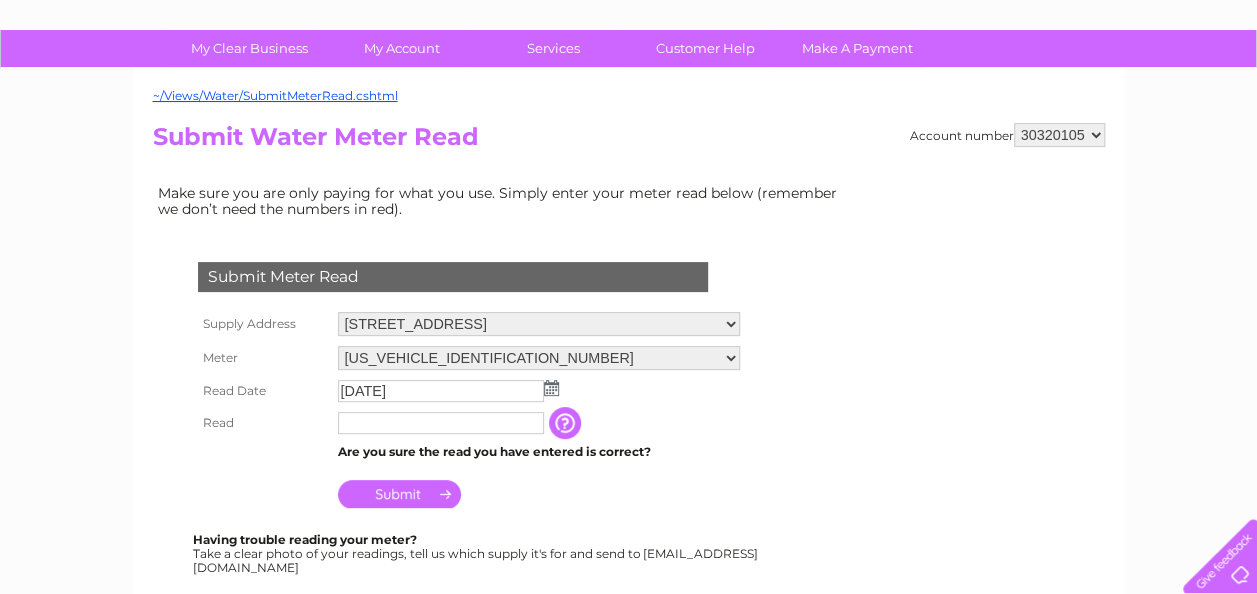 click at bounding box center (441, 423) 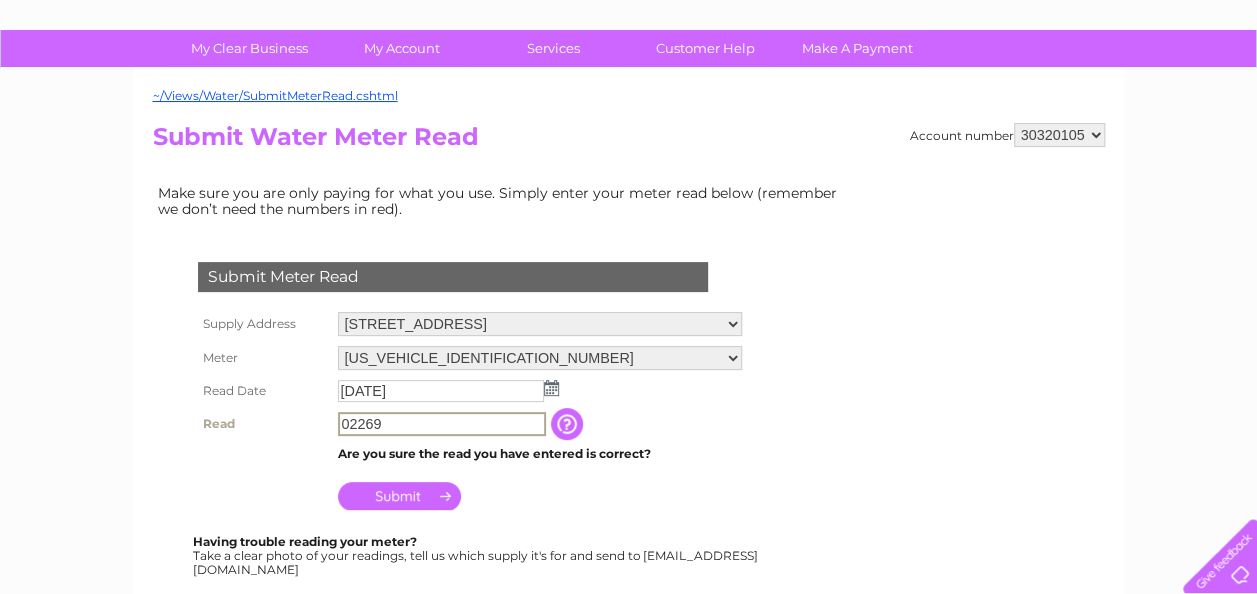 type on "02269" 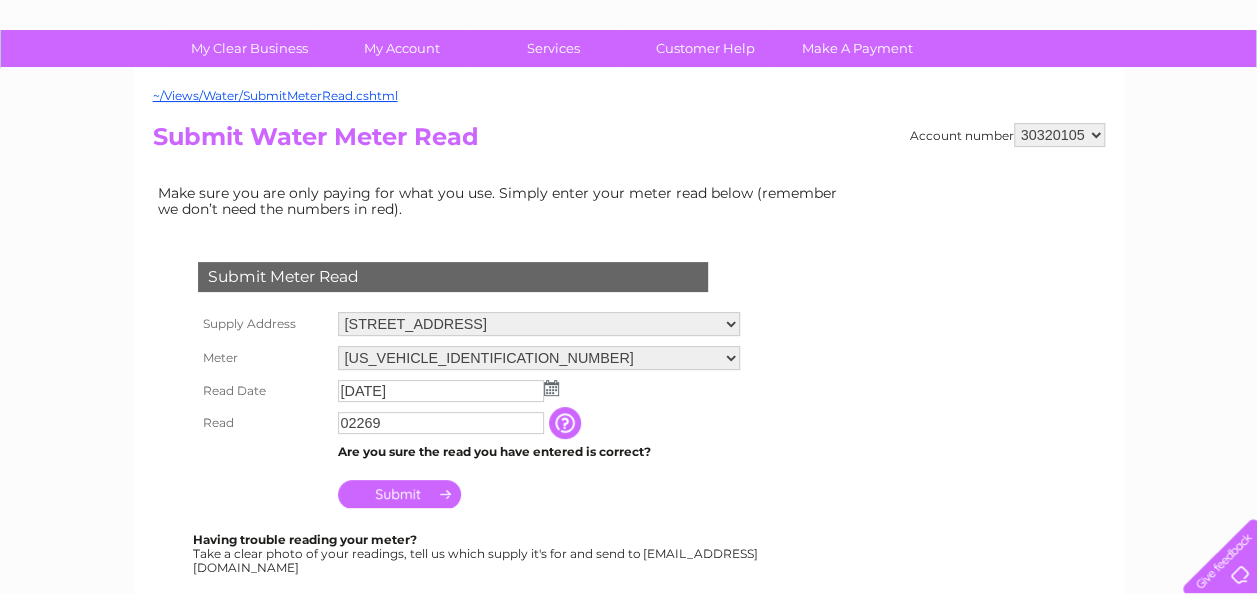 click on "Submit" at bounding box center [399, 494] 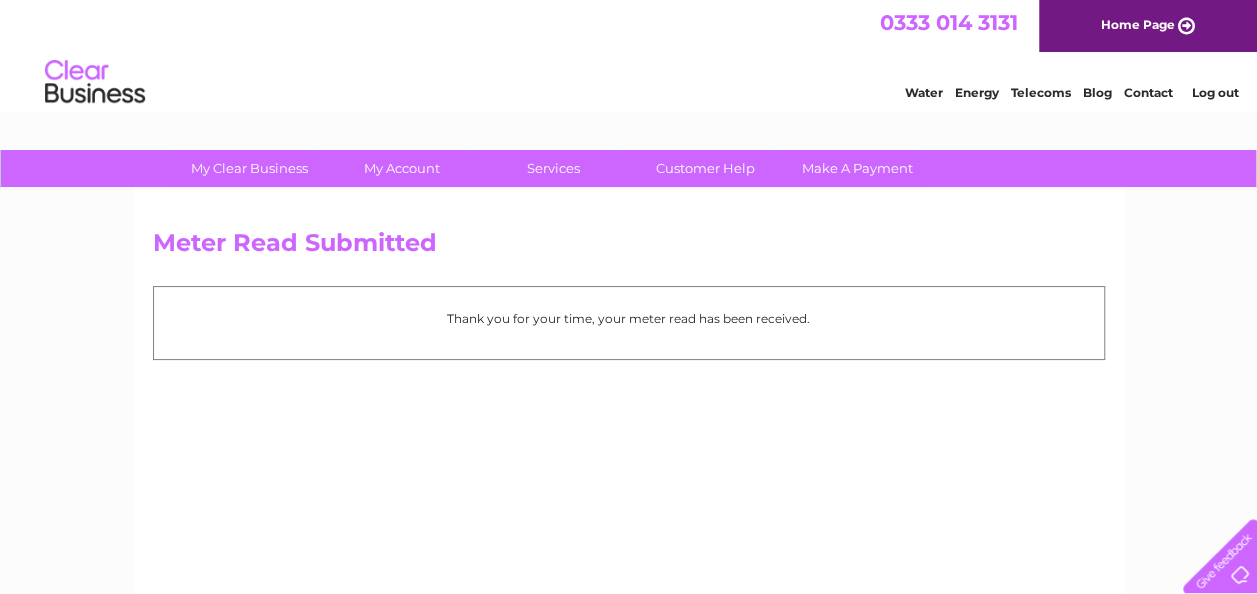 scroll, scrollTop: 0, scrollLeft: 0, axis: both 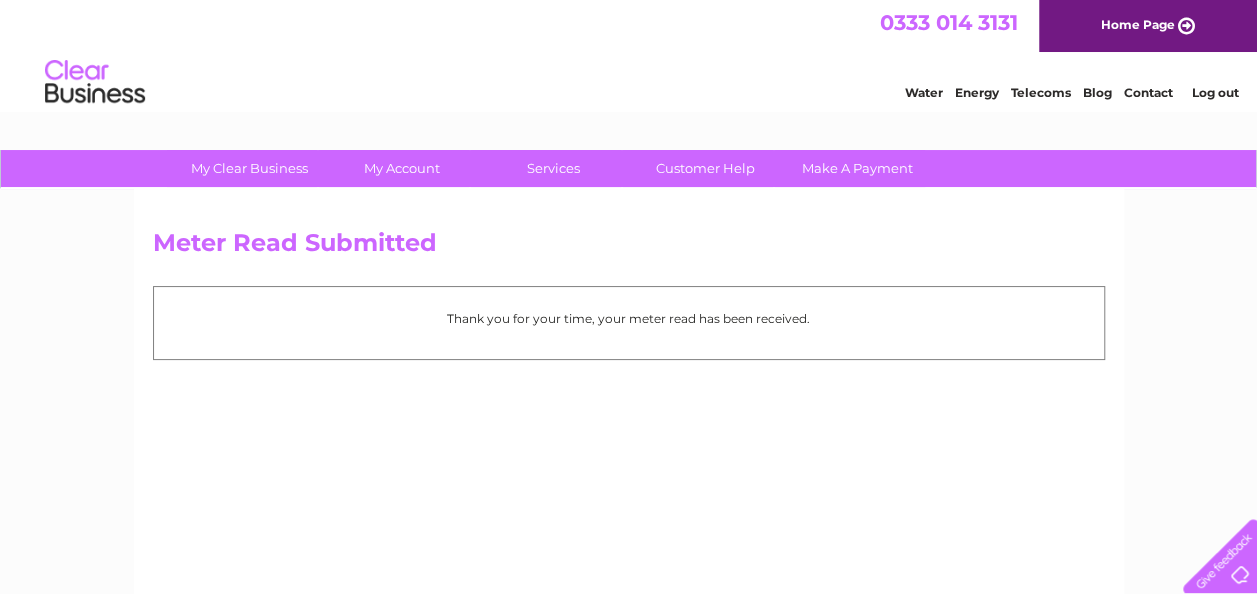 click on "Log out" at bounding box center [1214, 92] 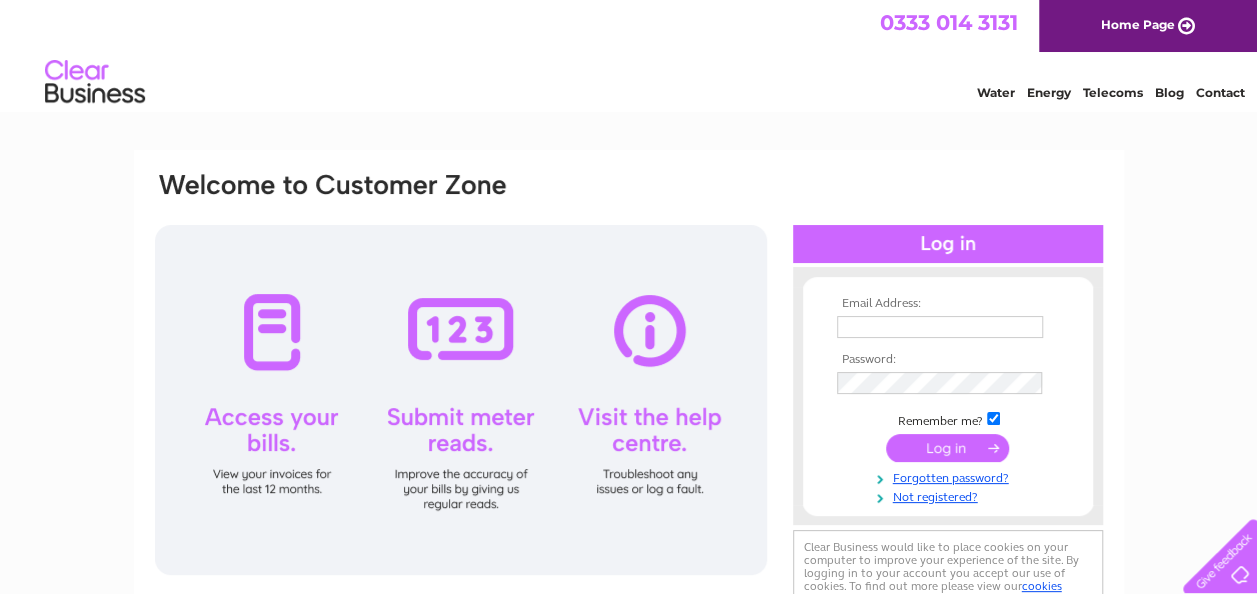 scroll, scrollTop: 0, scrollLeft: 0, axis: both 